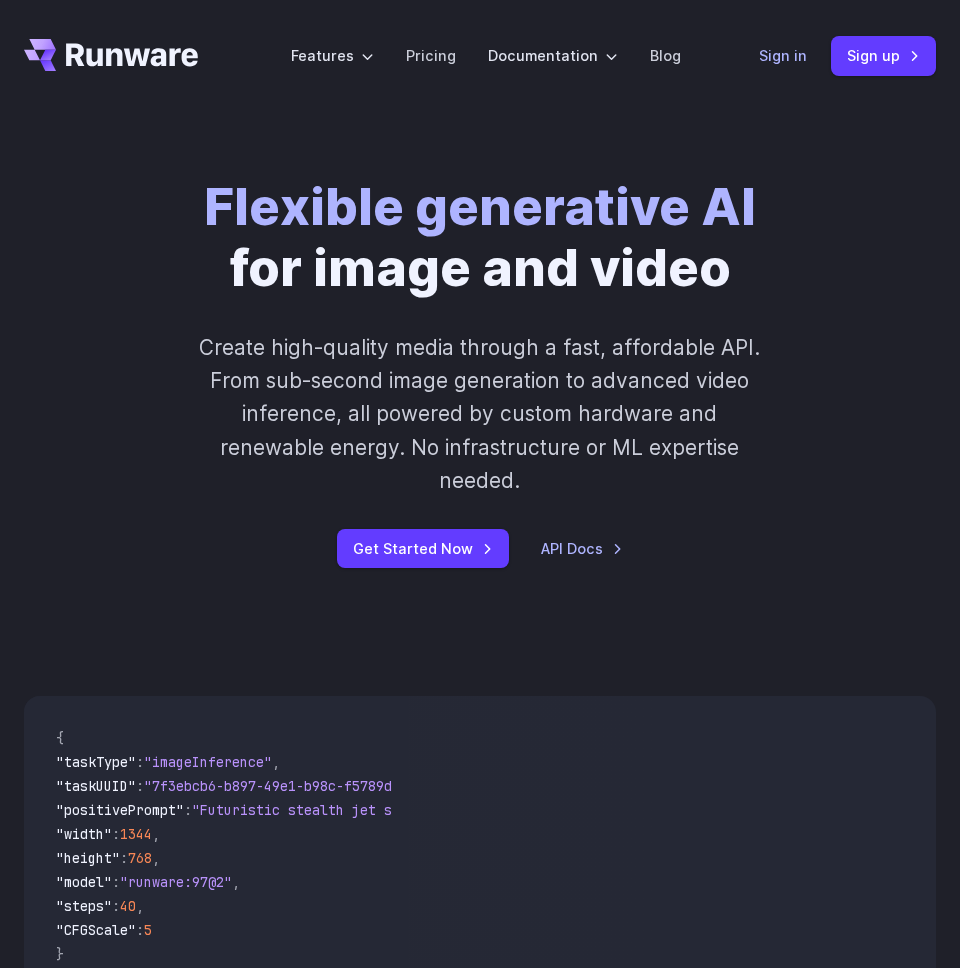 scroll, scrollTop: 0, scrollLeft: 0, axis: both 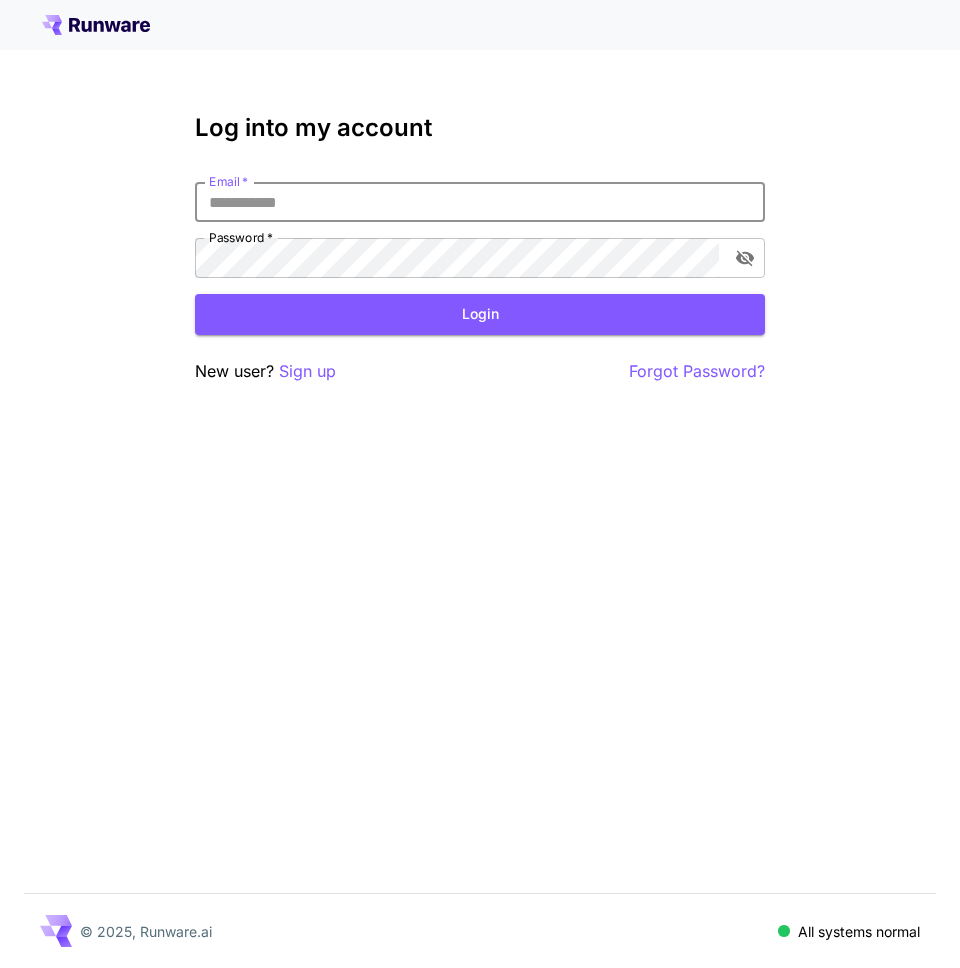 click on "Email   *" at bounding box center (480, 202) 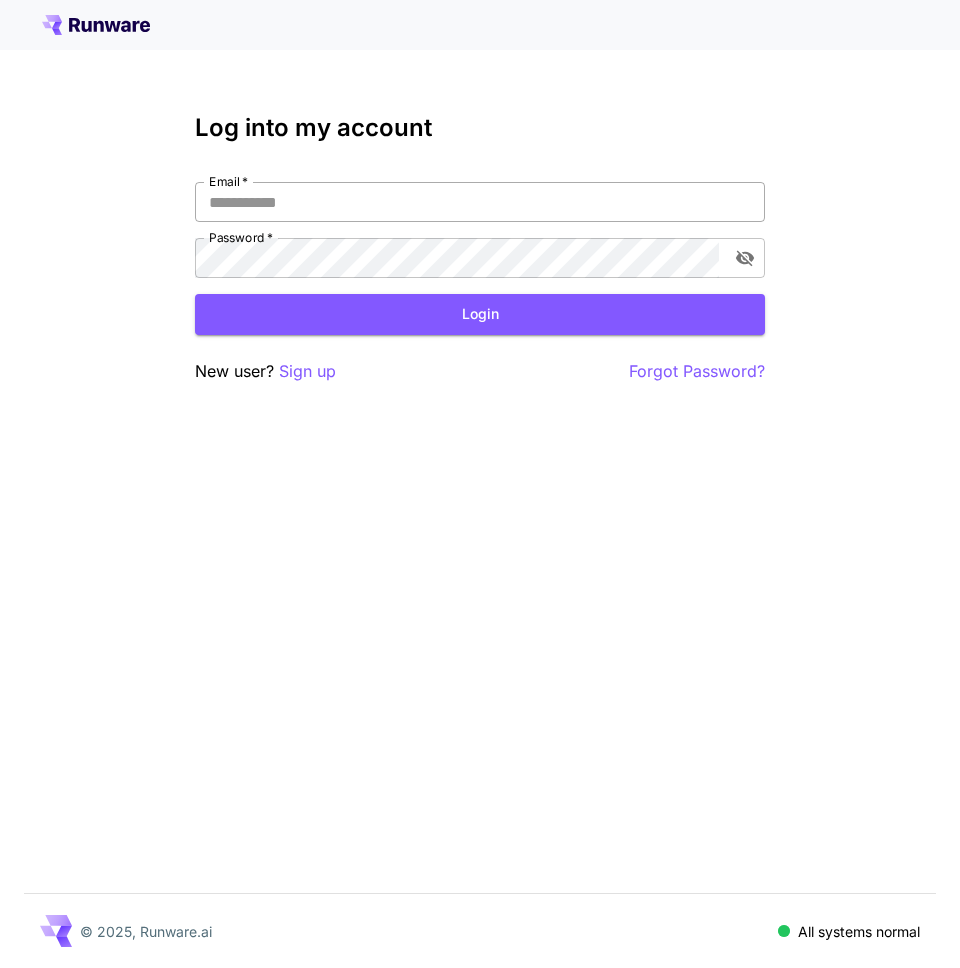 type on "**********" 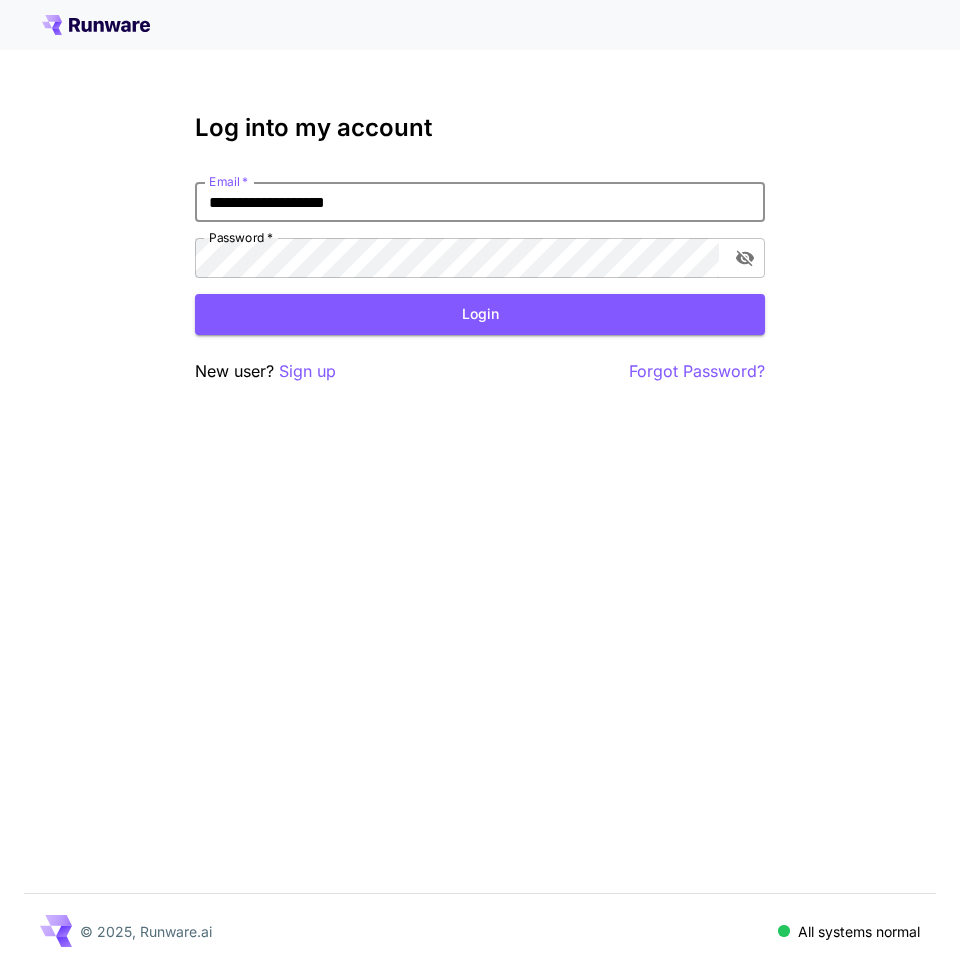 click on "Login" at bounding box center (480, 314) 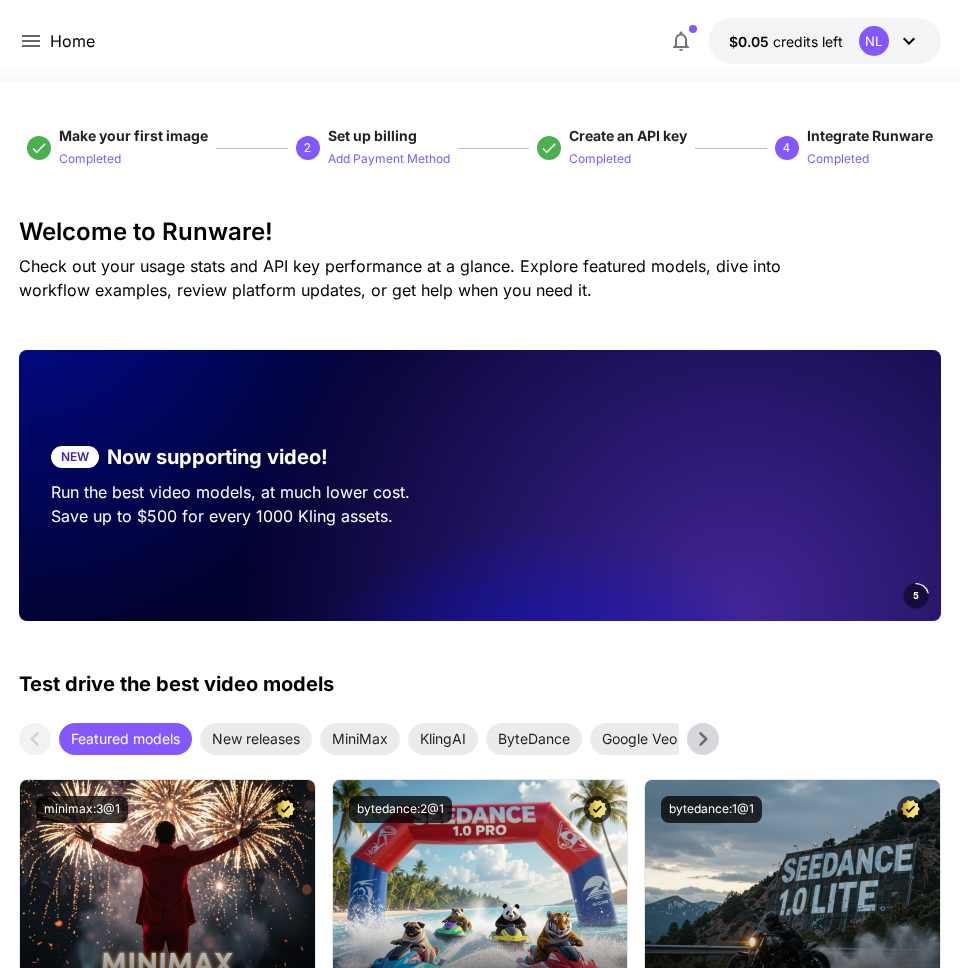 click on "Welcome to Runware! Check out your usage stats and API key performance at a glance. Explore featured models, dive into workflow examples, review platform updates, or get help when you need it." at bounding box center (480, 260) 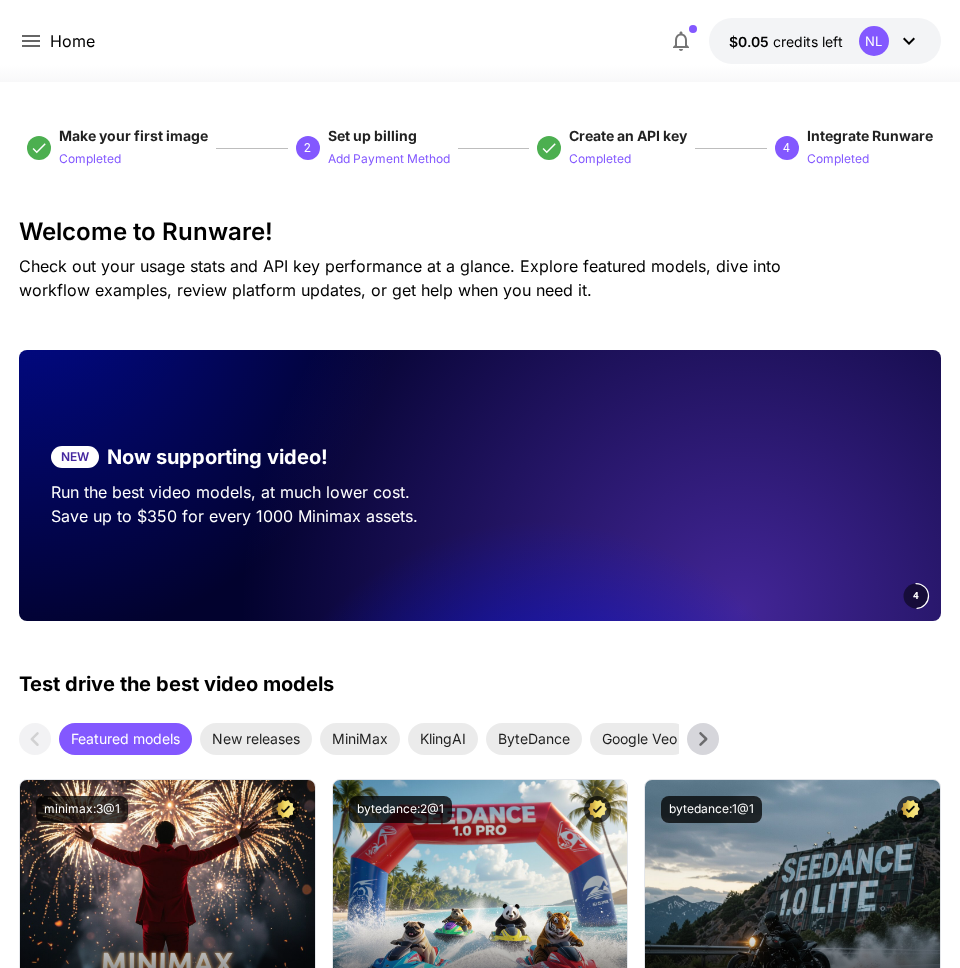 click on "Welcome to Runware! Check out your usage stats and API key performance at a glance. Explore featured models, dive into workflow examples, review platform updates, or get help when you need it." at bounding box center [480, 260] 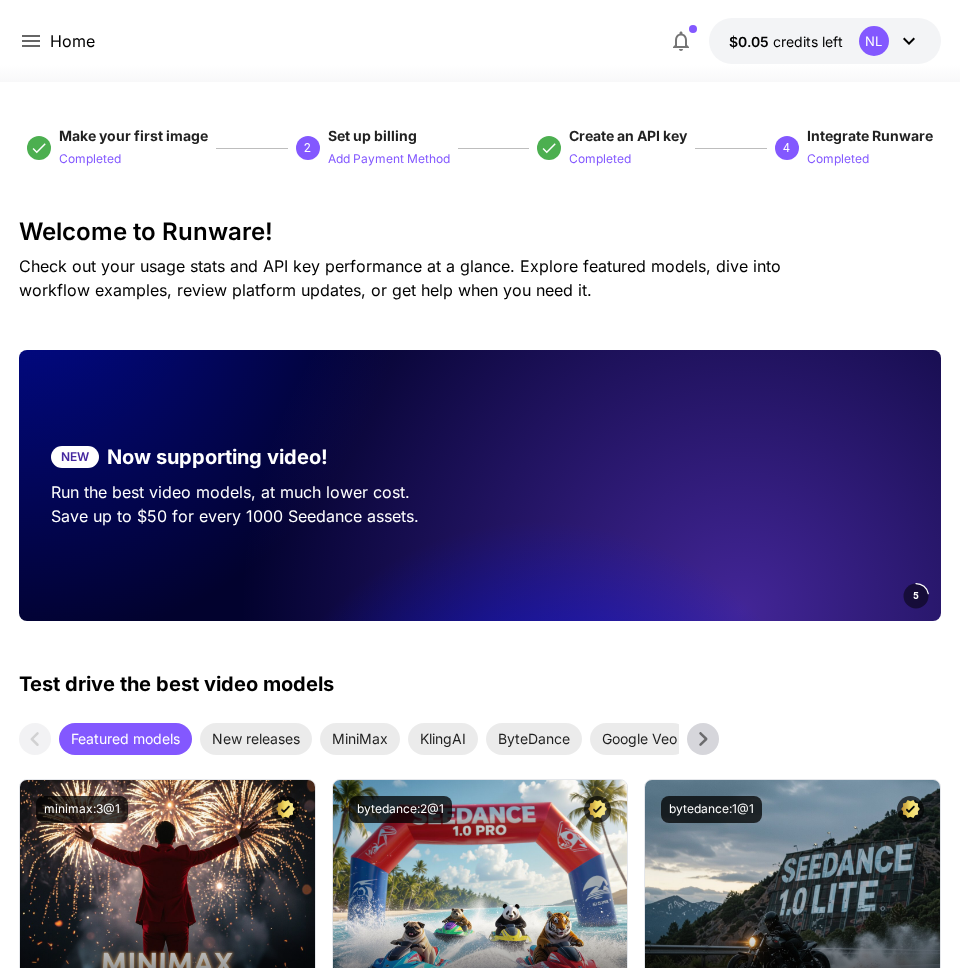 click 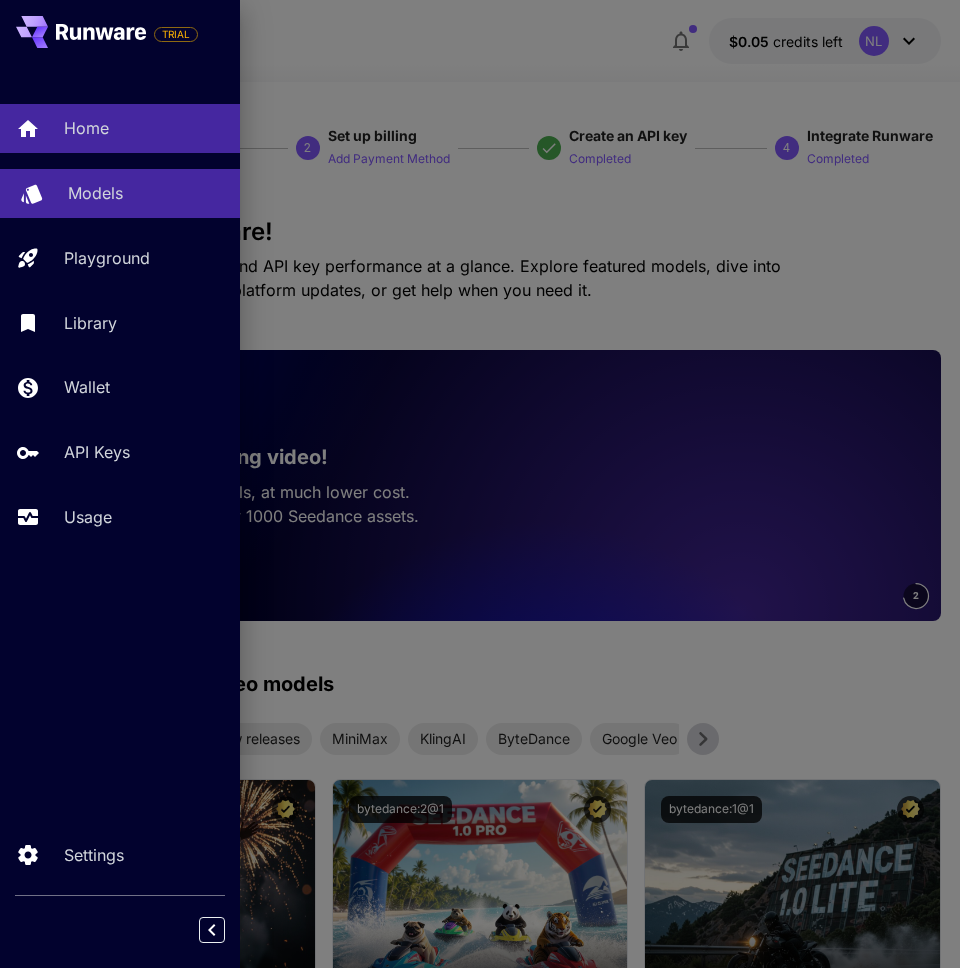 click on "Models" at bounding box center [120, 193] 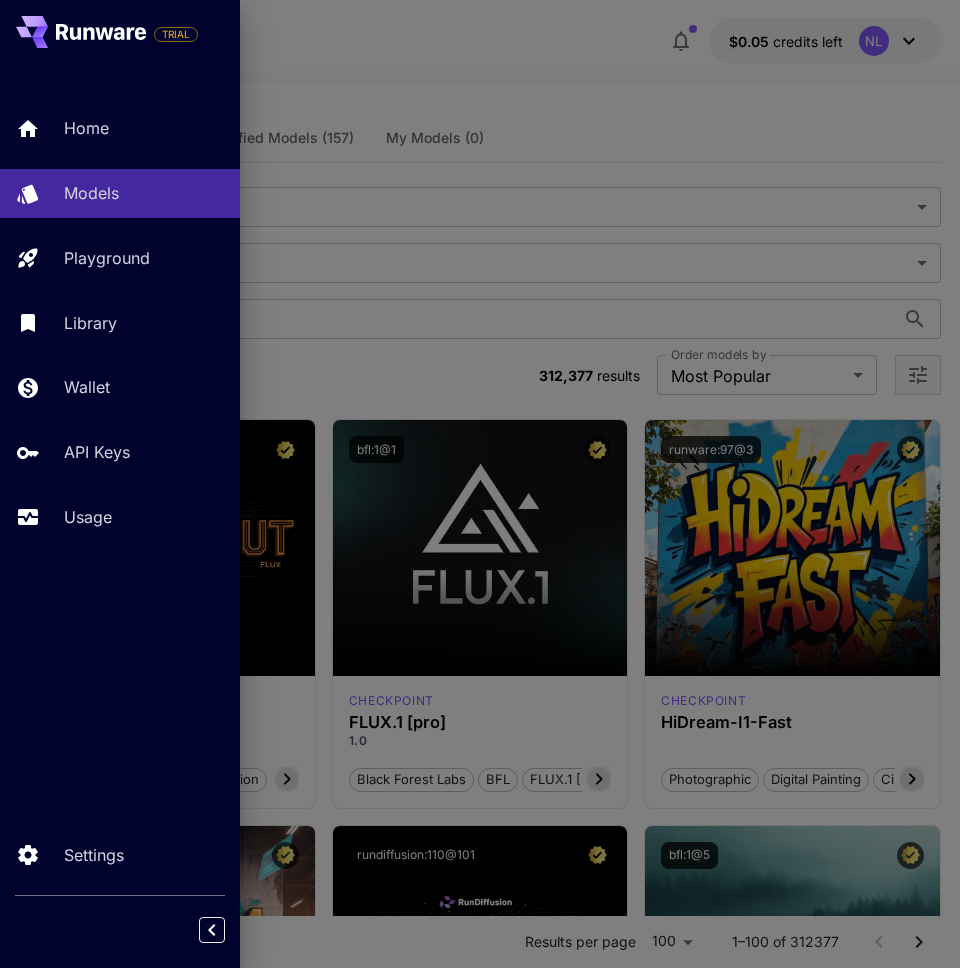 click at bounding box center [480, 484] 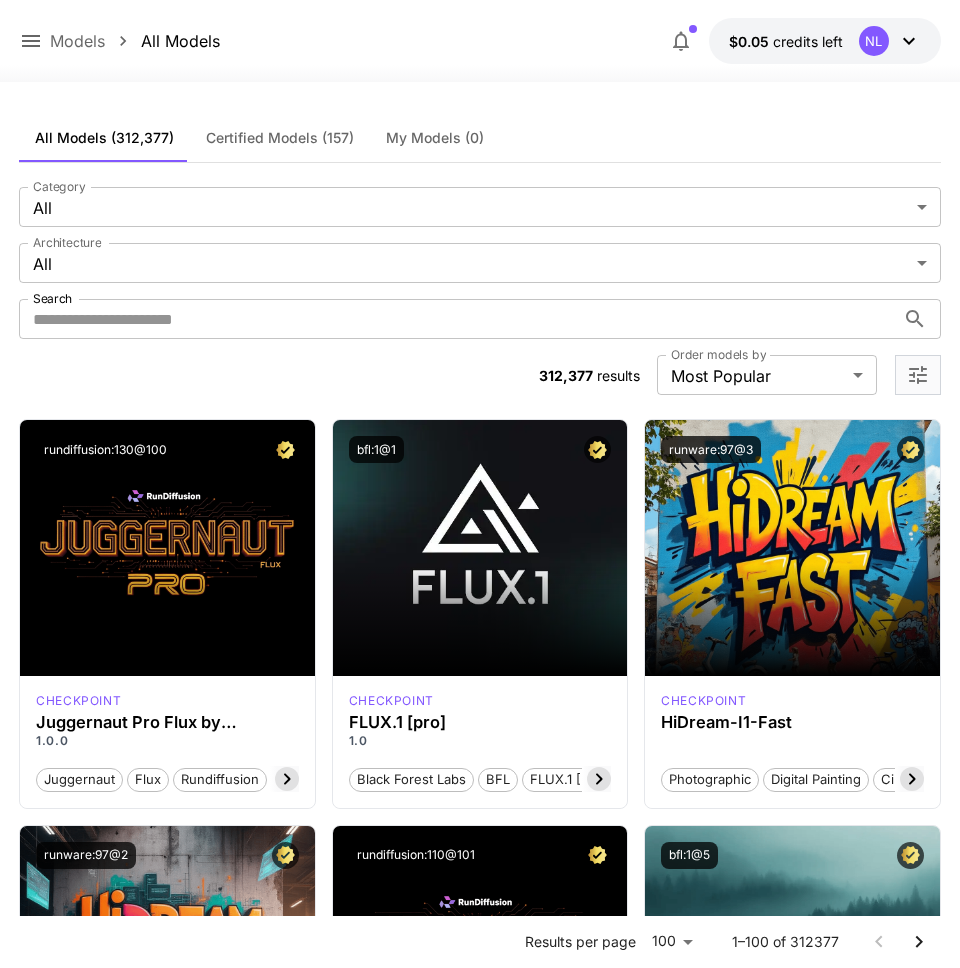 click on "Certified Models (157)" at bounding box center (280, 138) 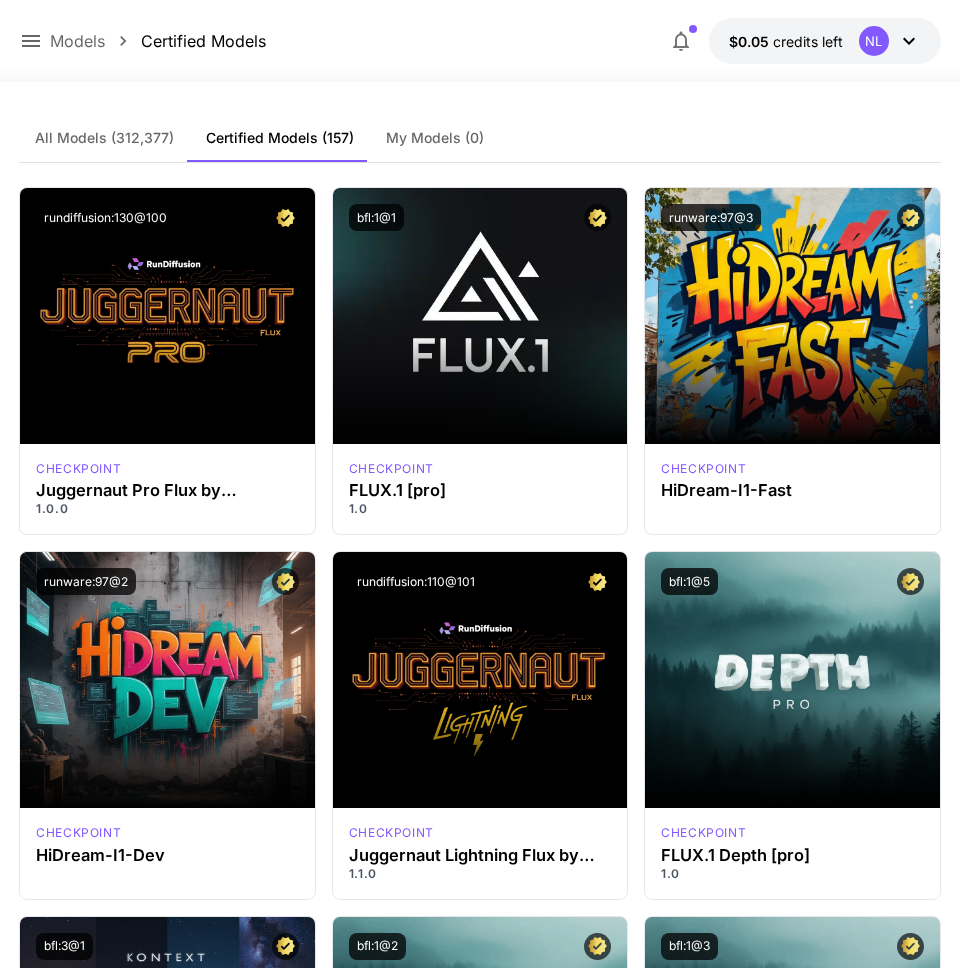 click on "My Models (0)" at bounding box center [435, 138] 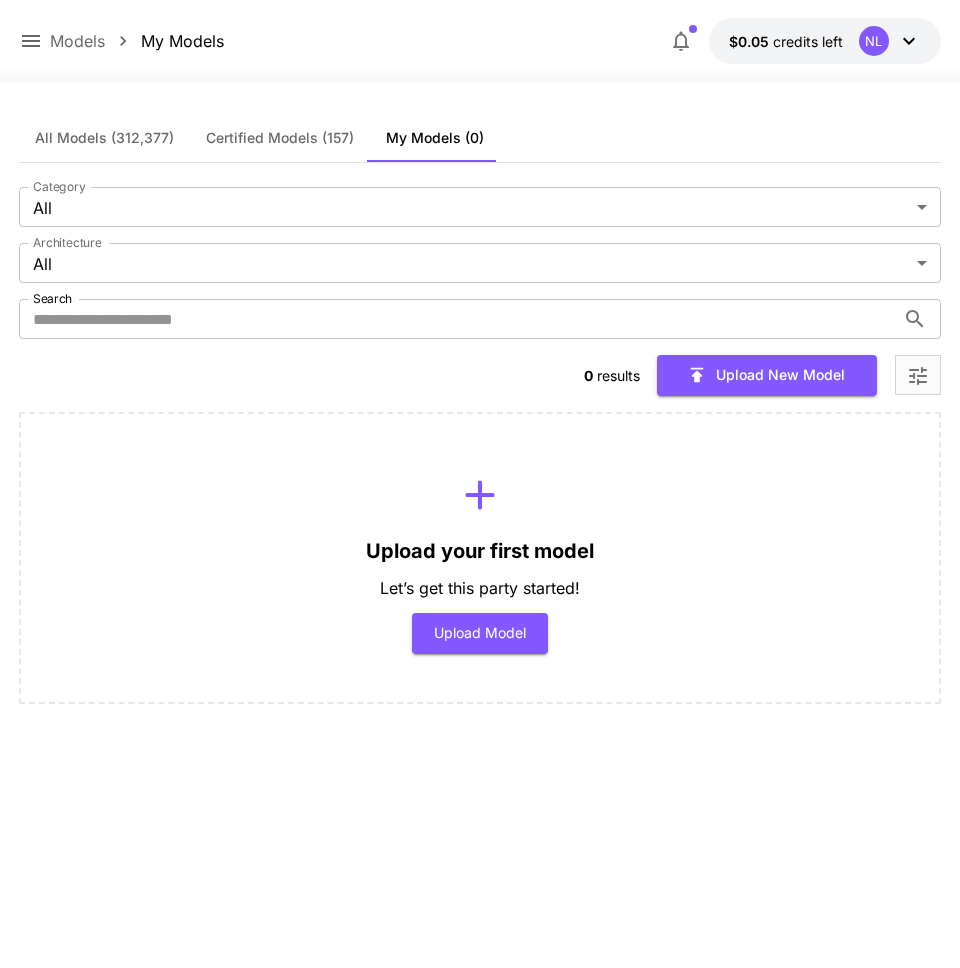 click on "Category All *** Category Architecture All *** Architecture Search Search 0   results Upload New Model" at bounding box center [480, 287] 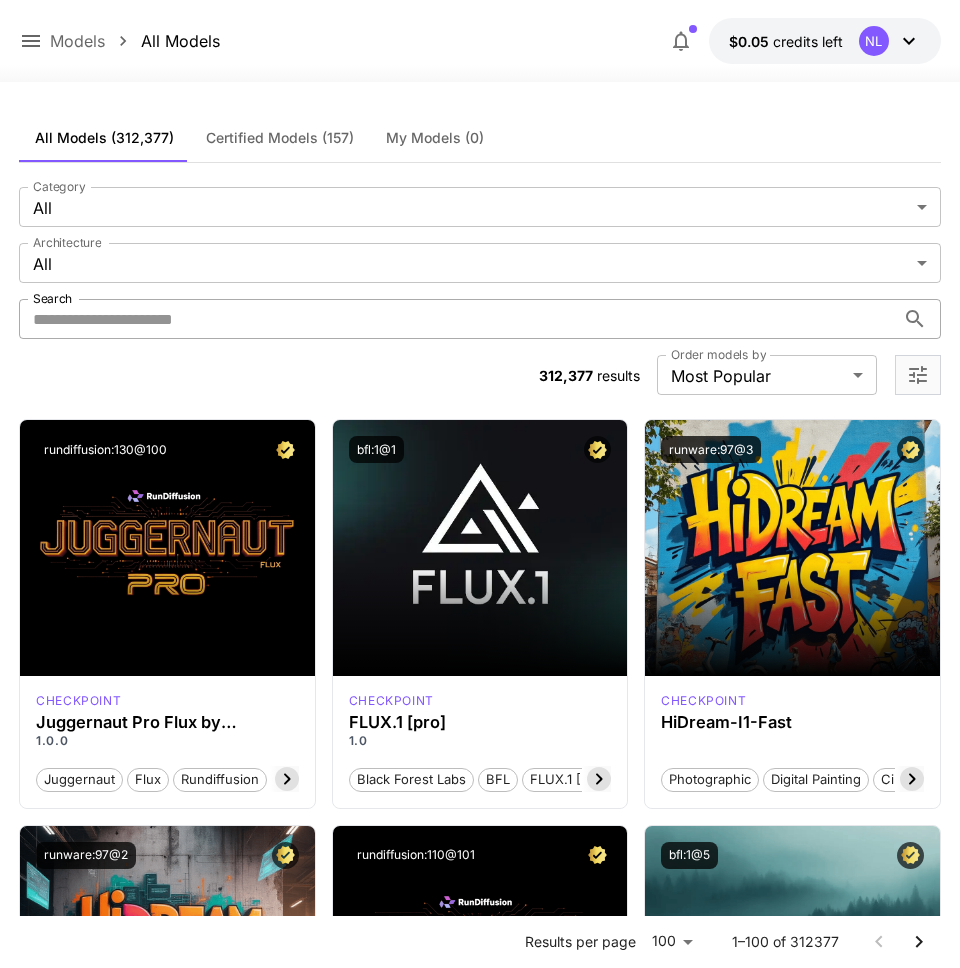 click on "Search" at bounding box center [457, 319] 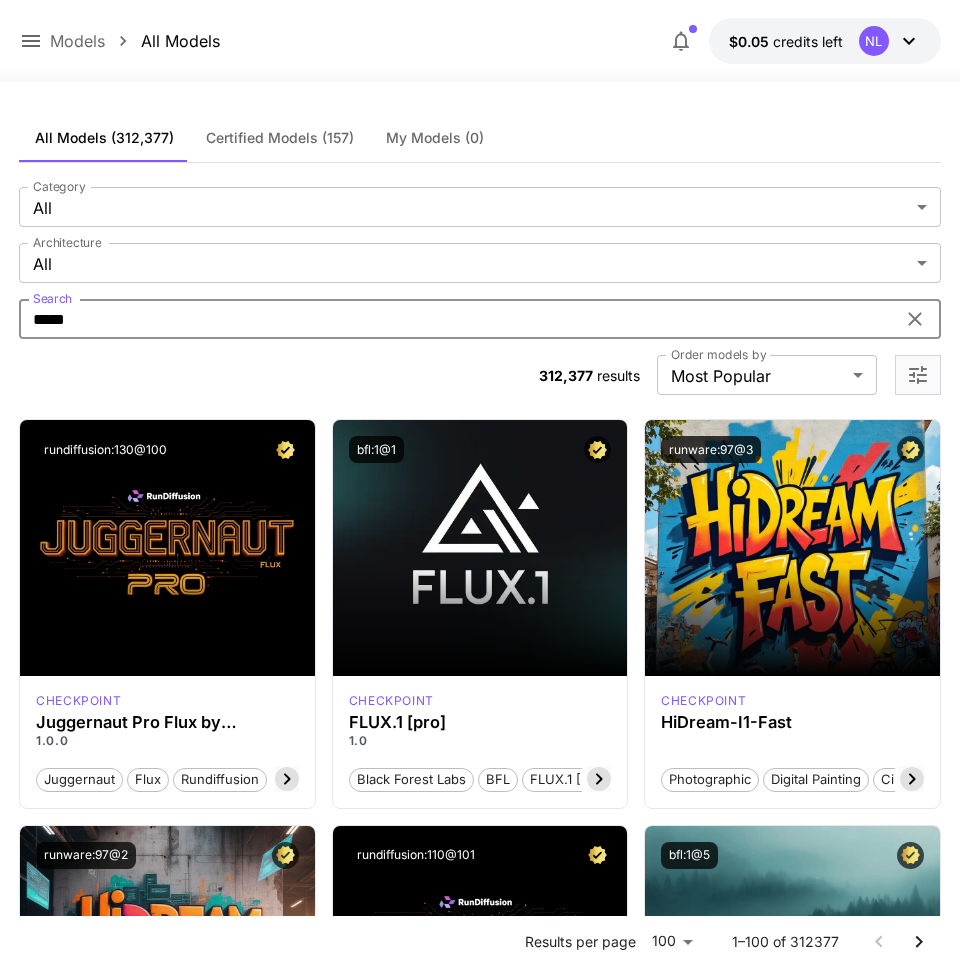 type on "*****" 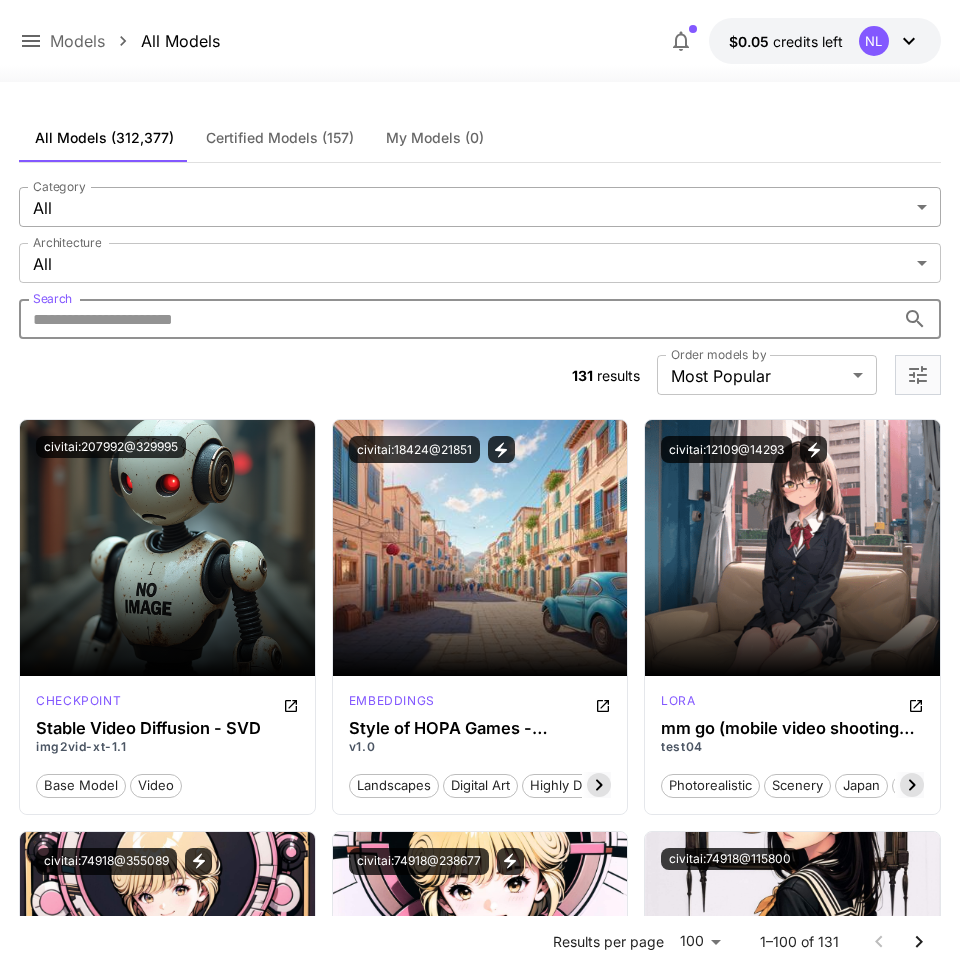 type 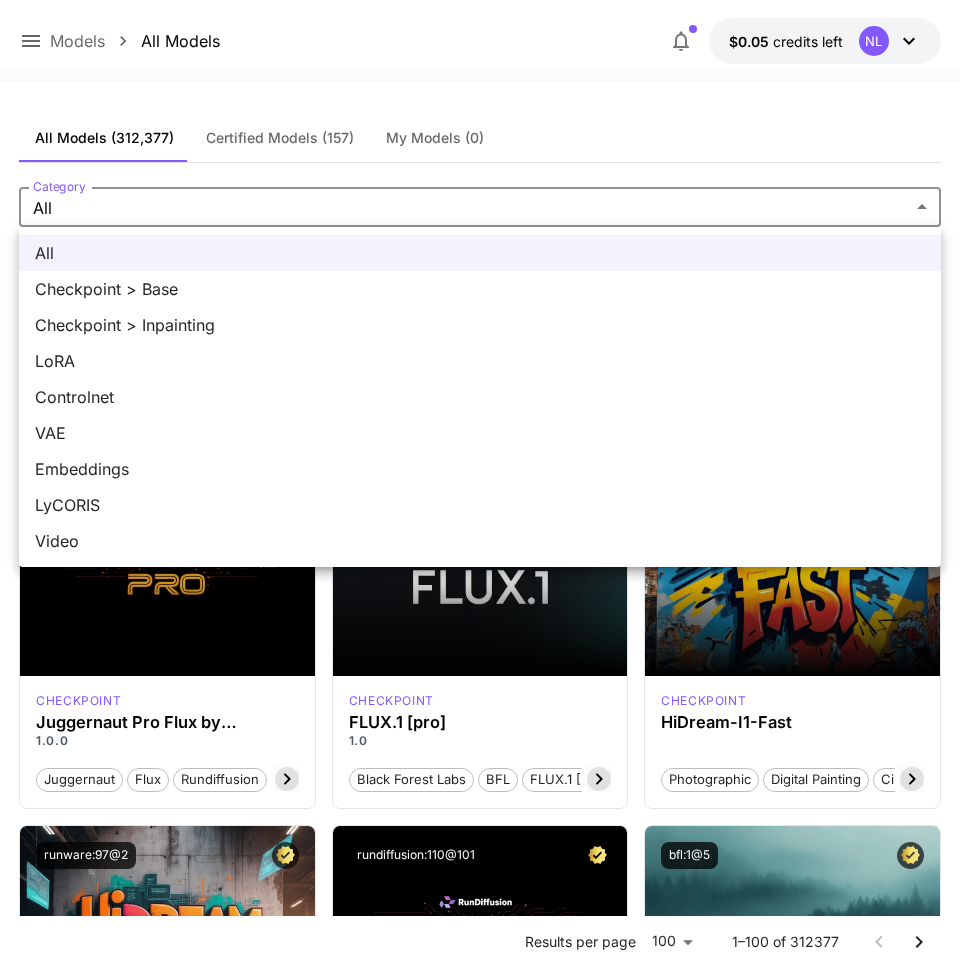 click at bounding box center (480, 484) 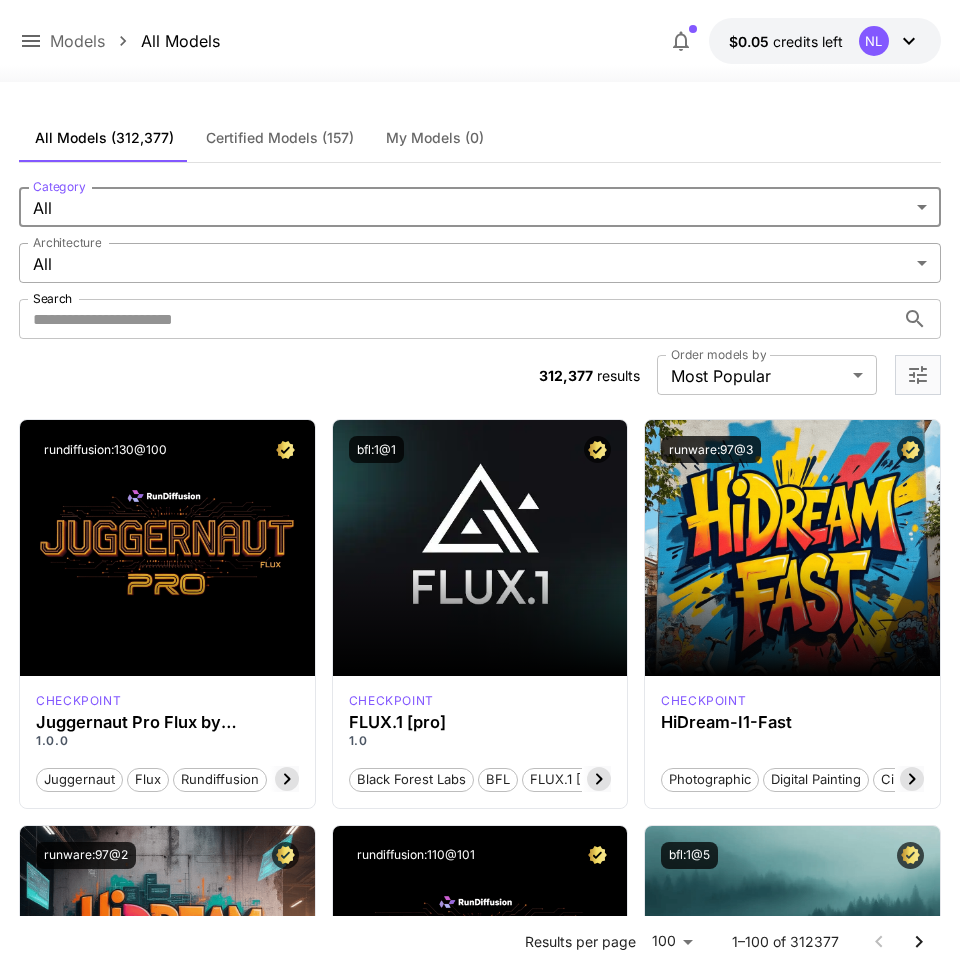 click on "**********" at bounding box center (480, 13309) 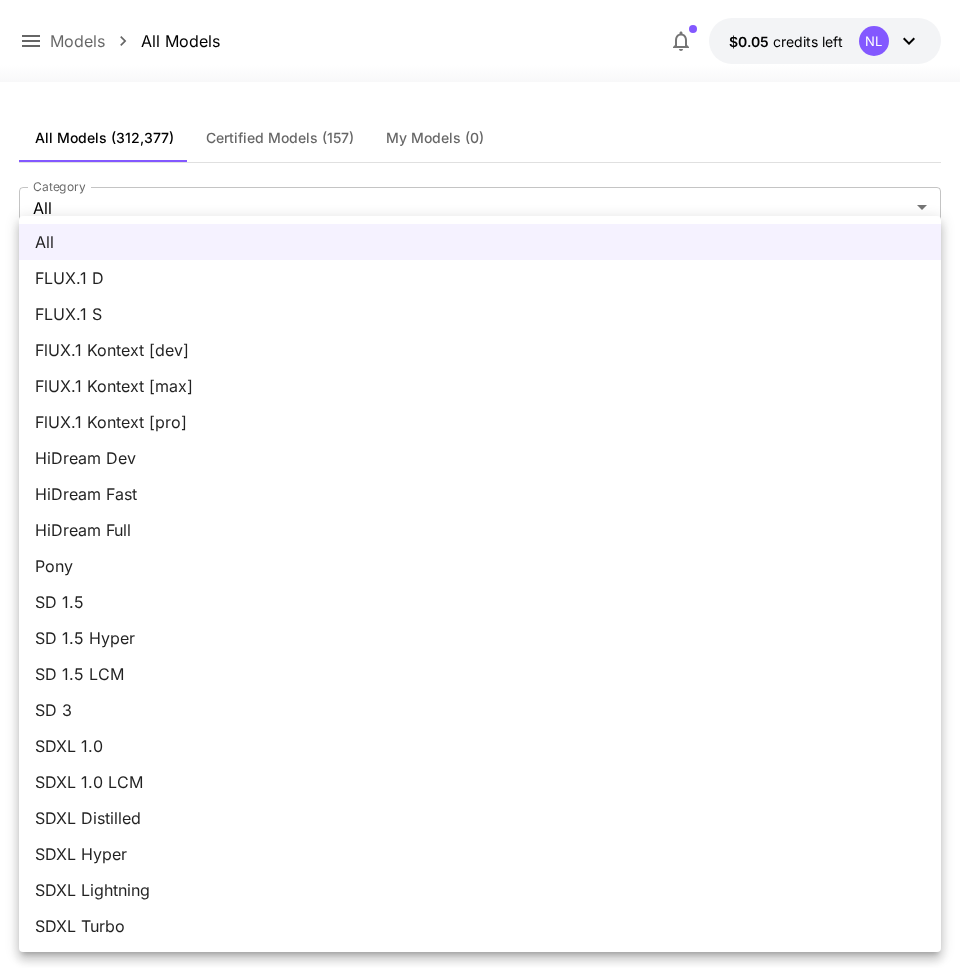 type 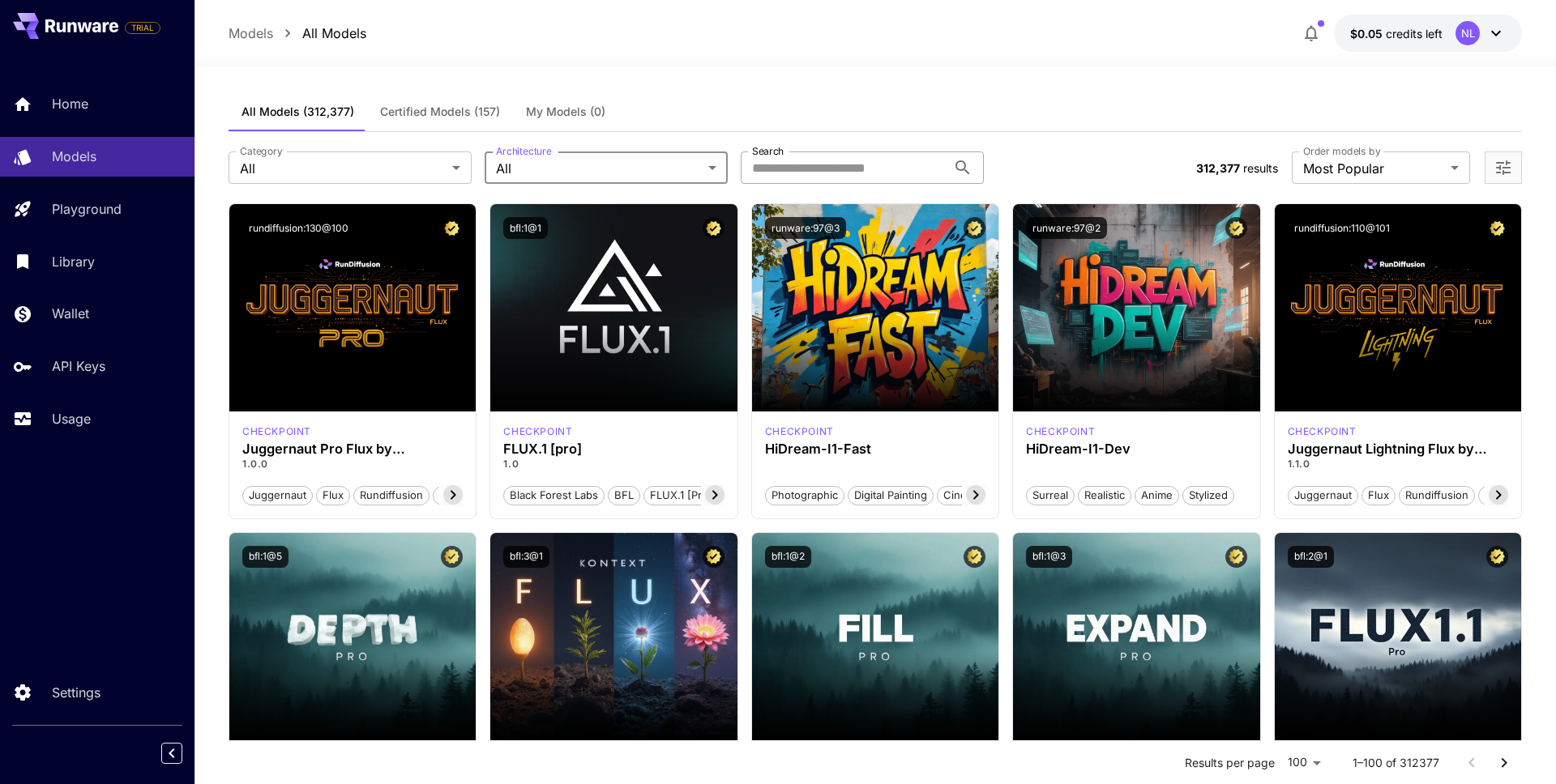 click on "Search" at bounding box center (844, 168) 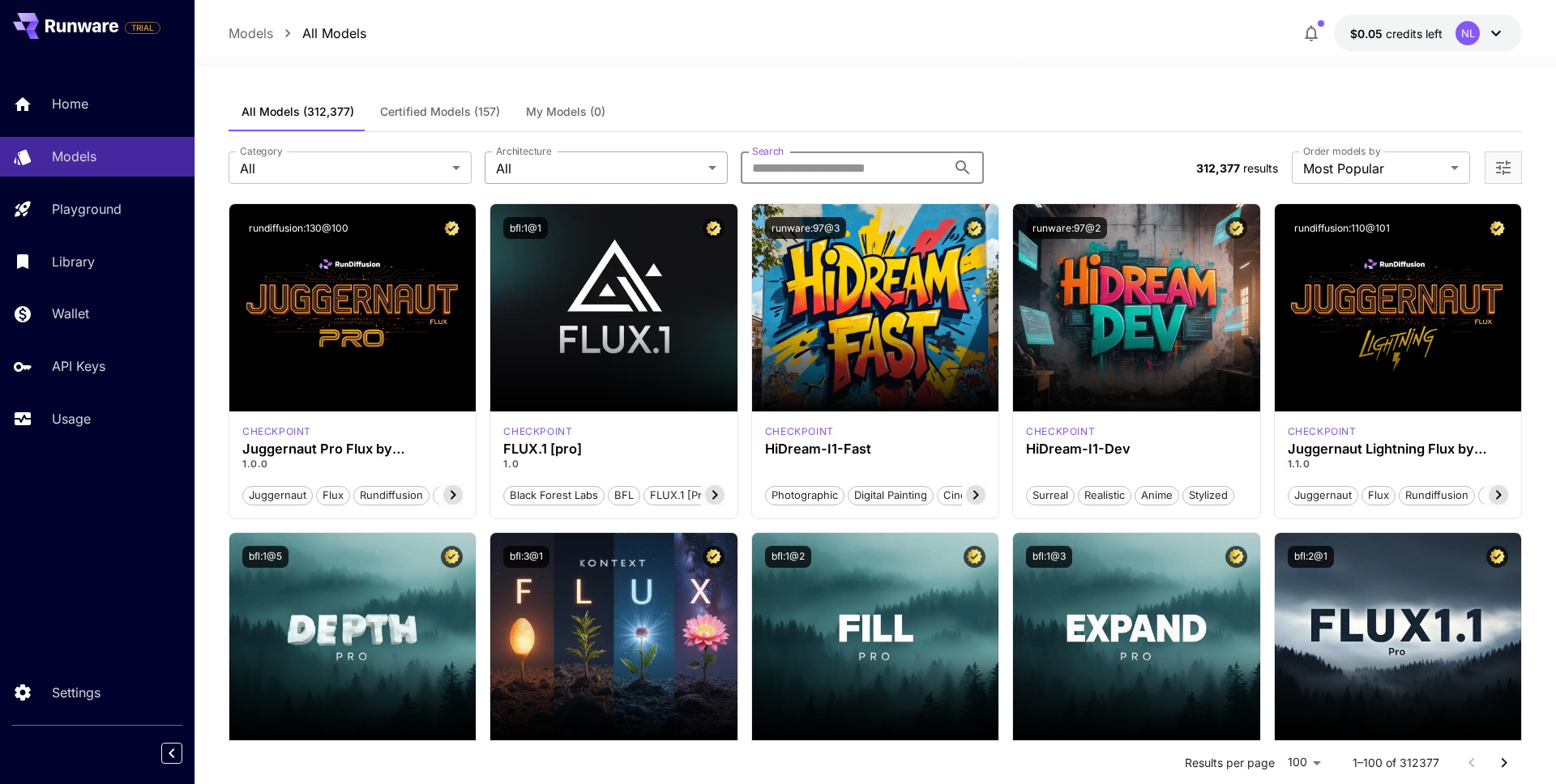 click on "**********" at bounding box center (778, 5921) 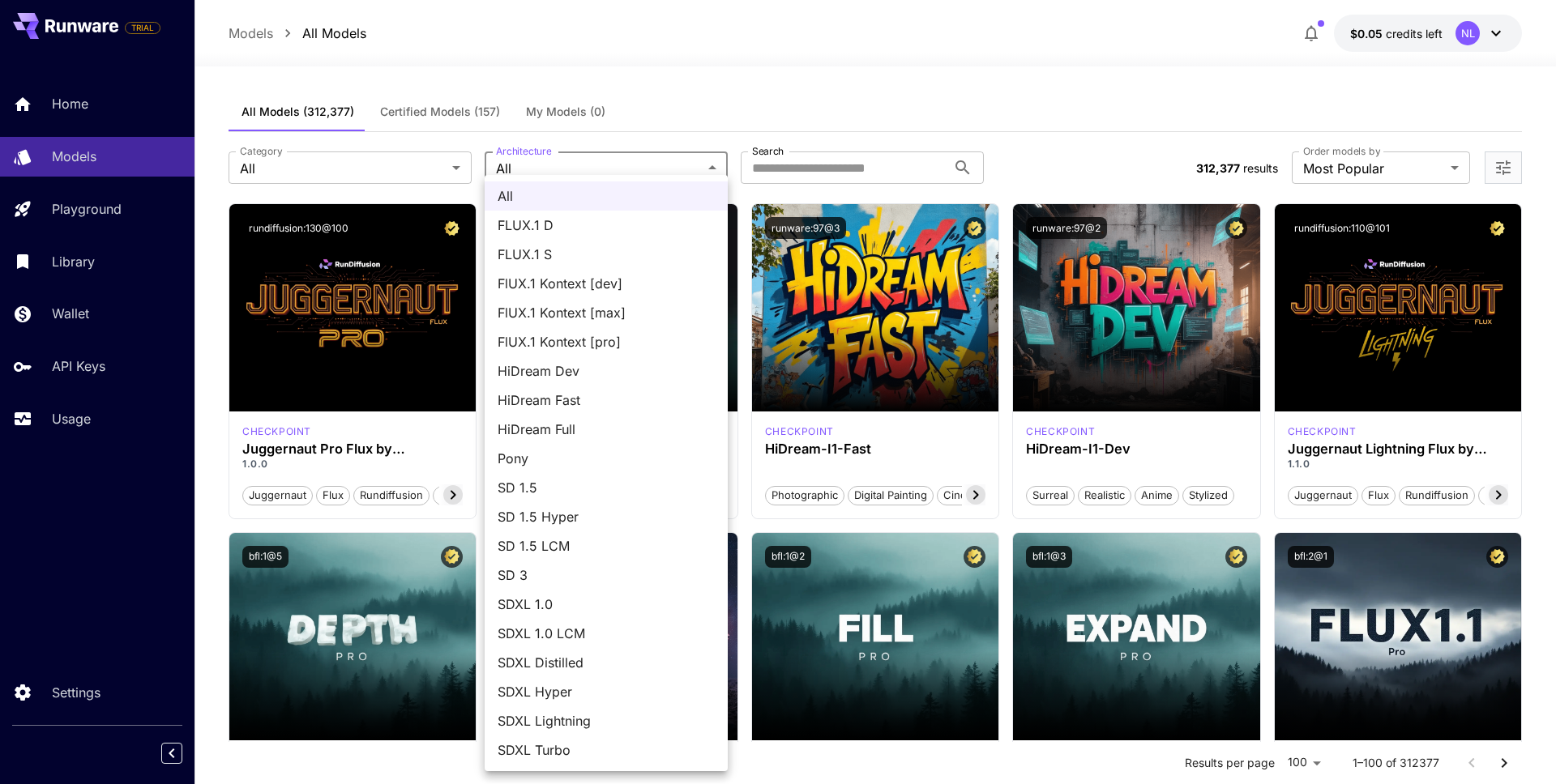 click at bounding box center [778, 392] 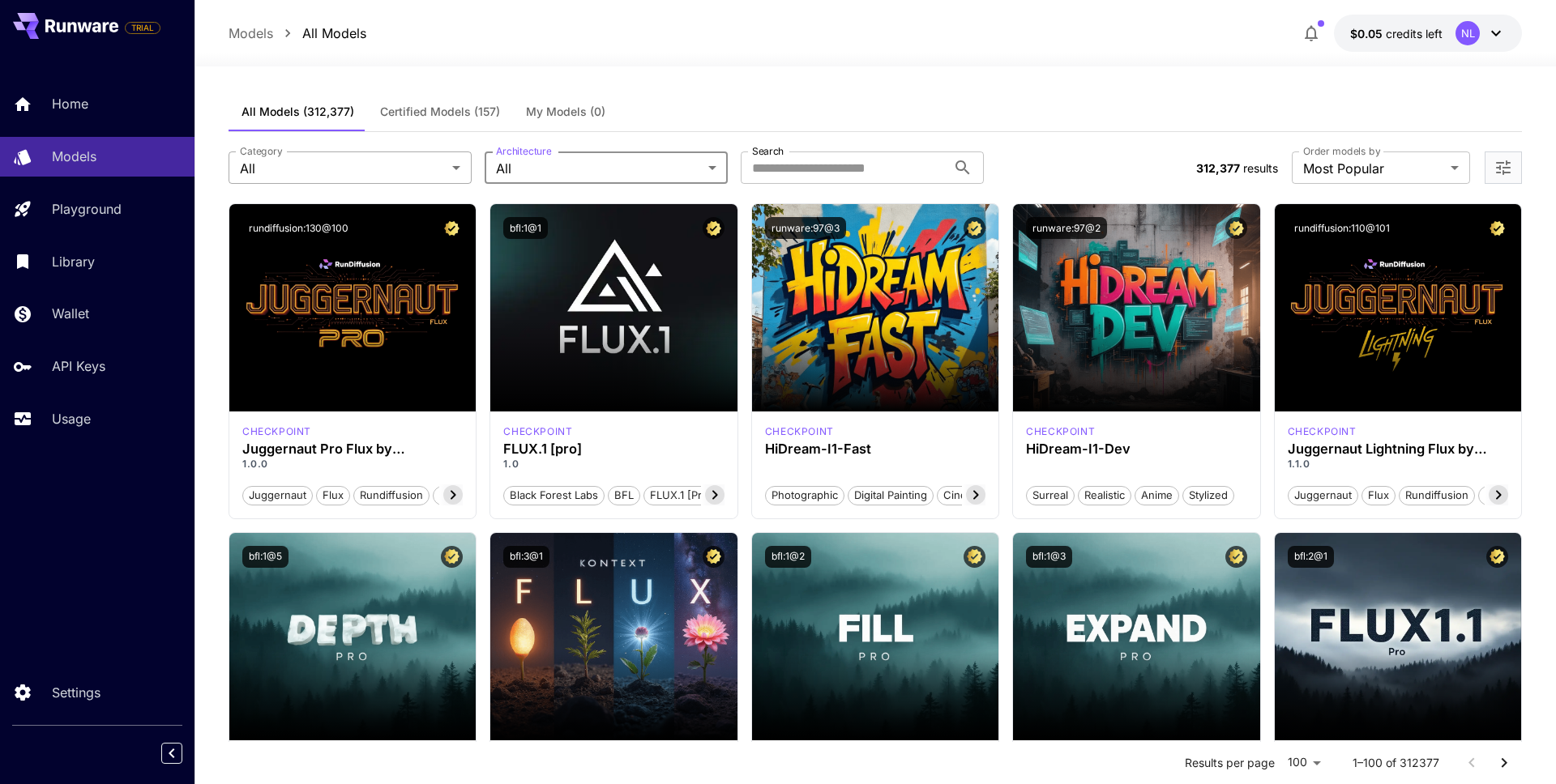 click on "**********" at bounding box center (778, 5921) 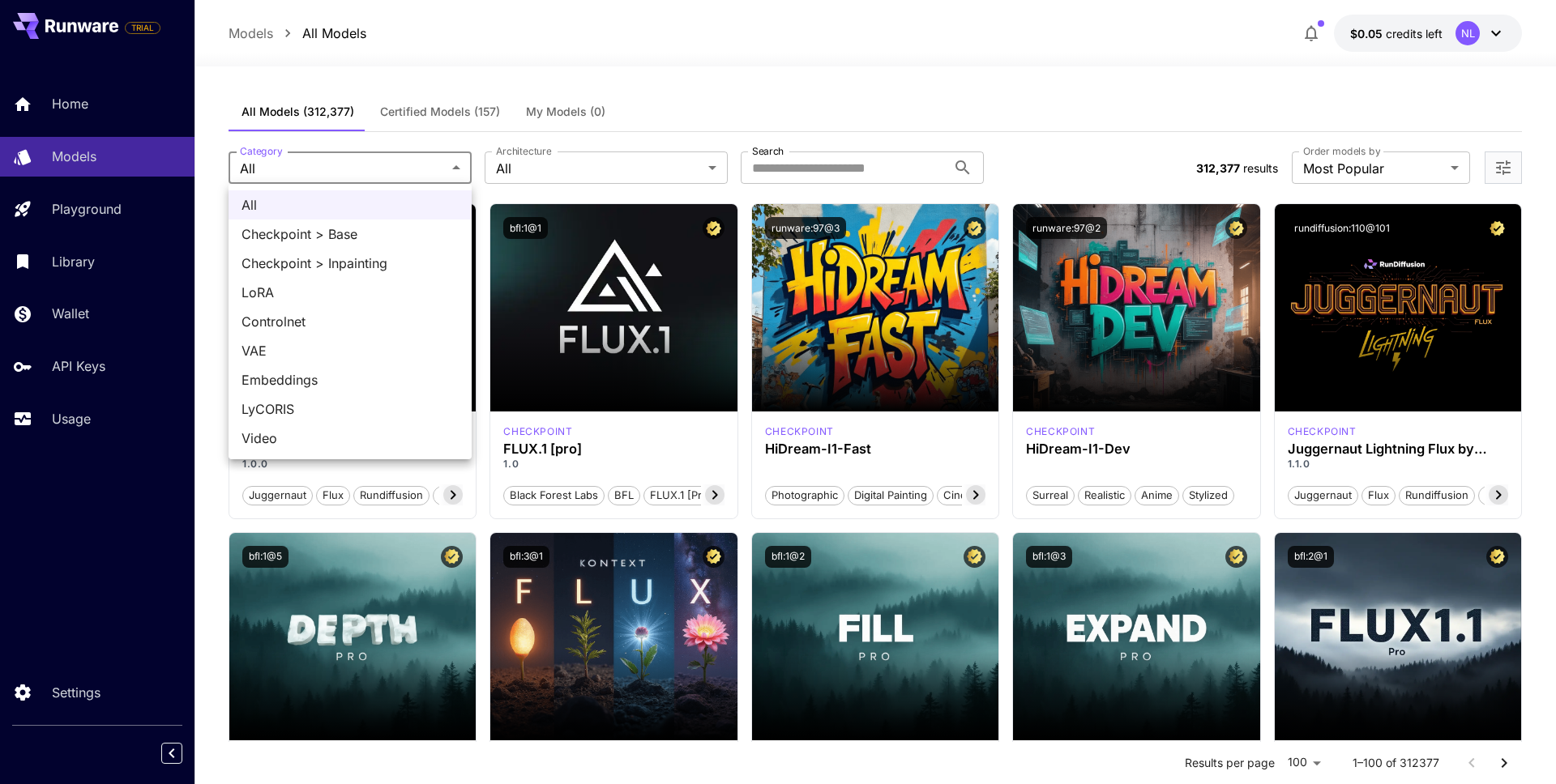 click on "Video" at bounding box center (350, 438) 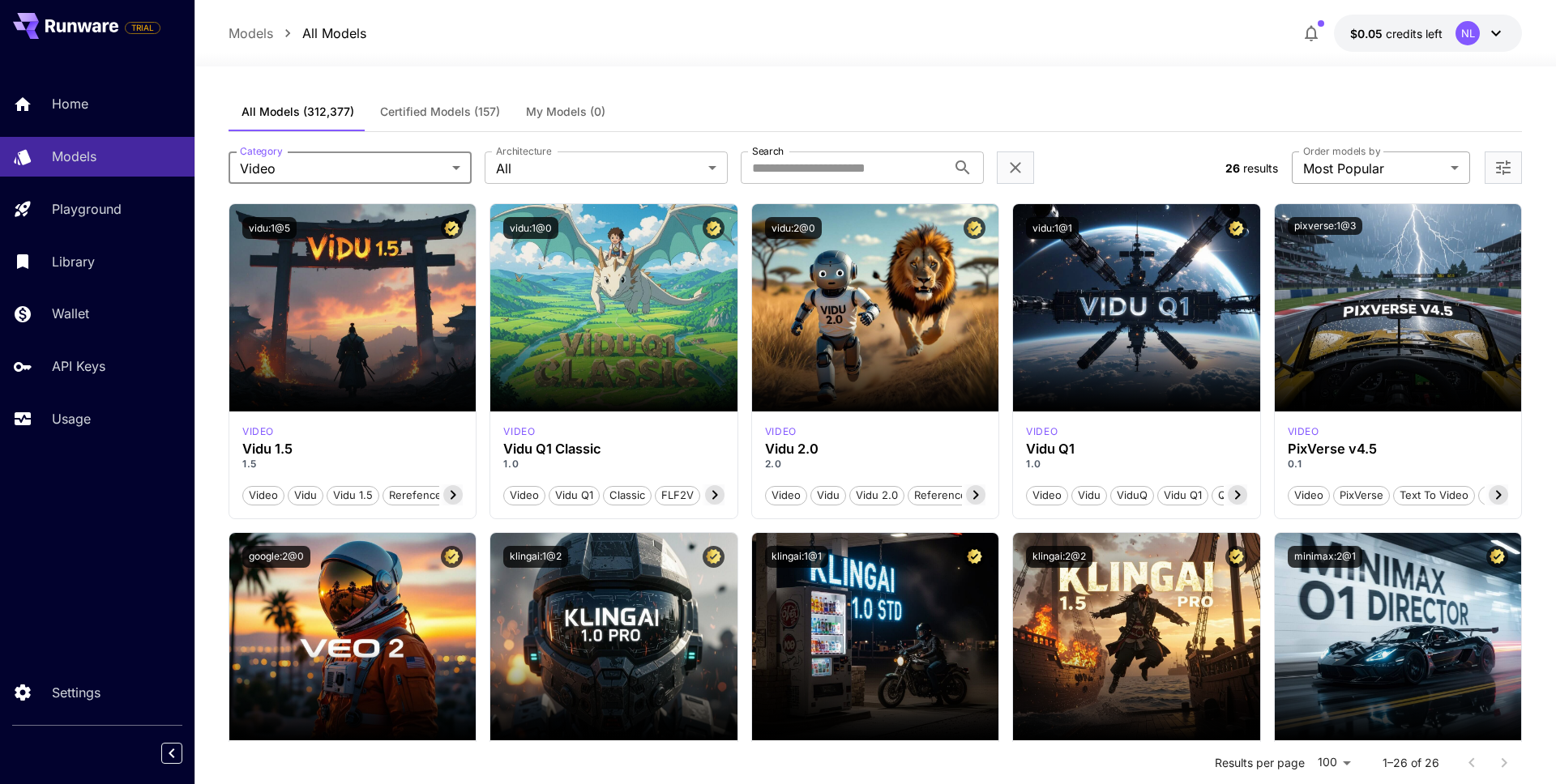 click on "**********" at bounding box center (778, 1293) 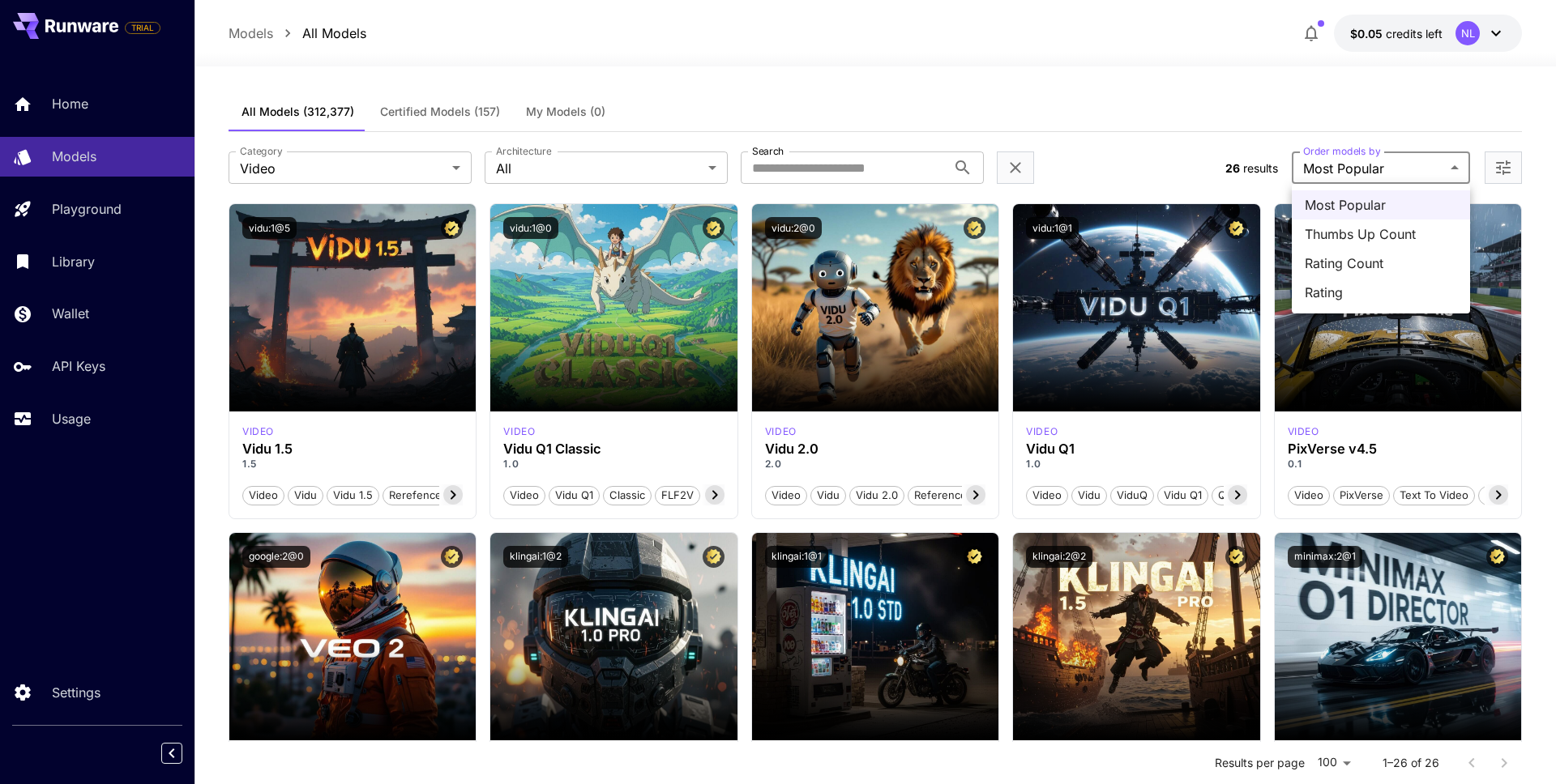 click on "Thumbs Up Count" at bounding box center (1381, 234) 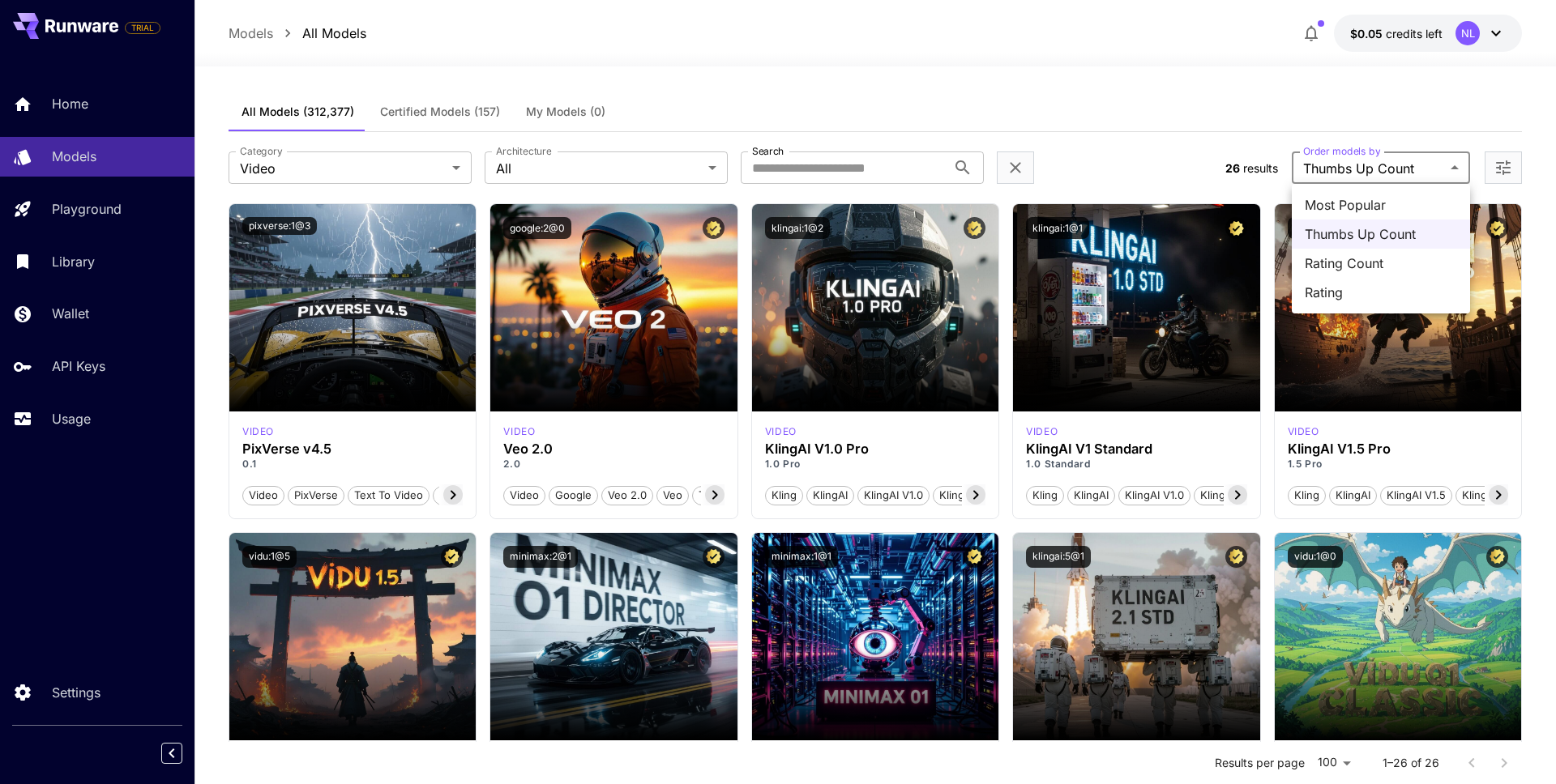 click on "**********" at bounding box center (778, 1293) 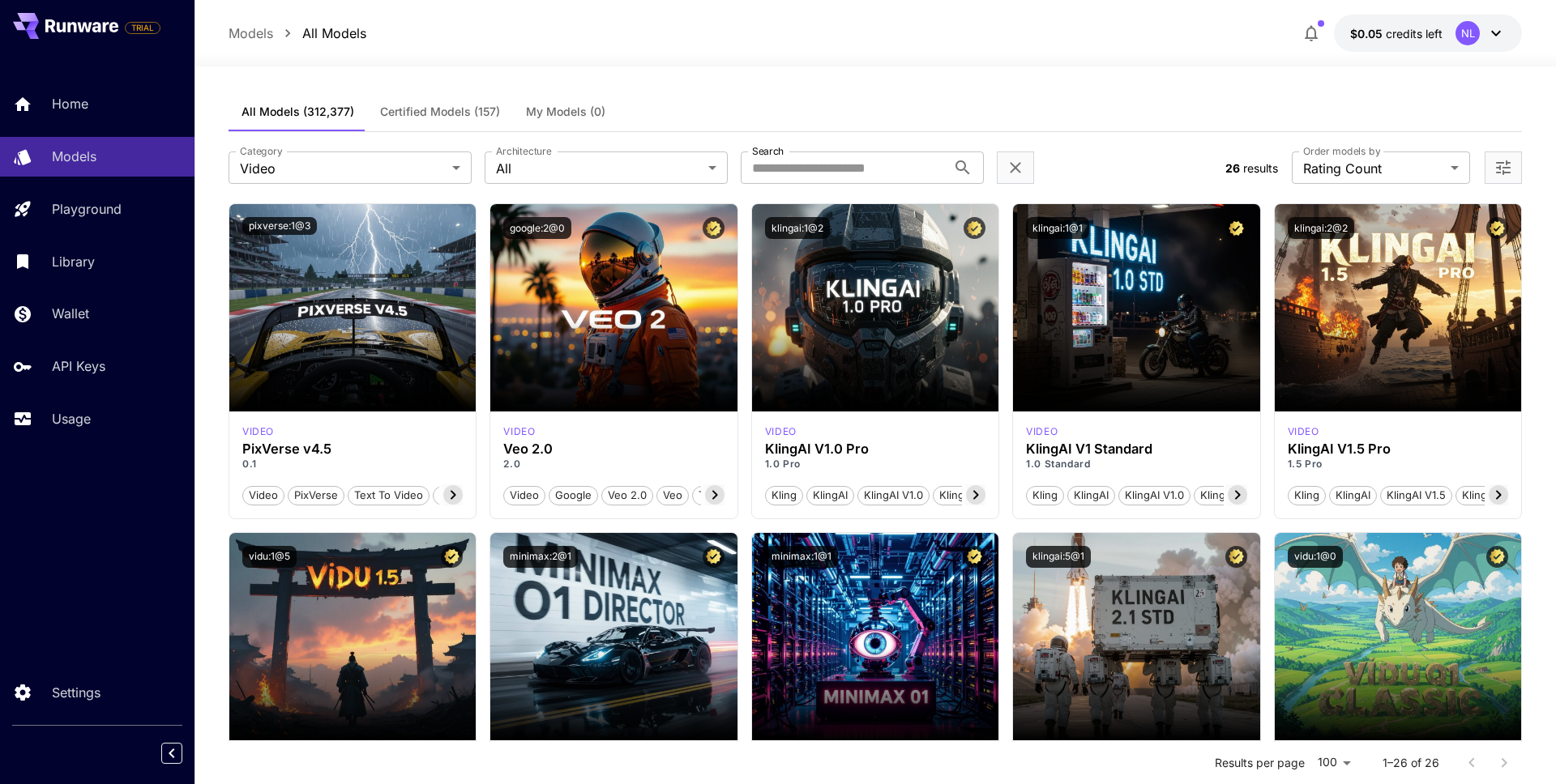 click 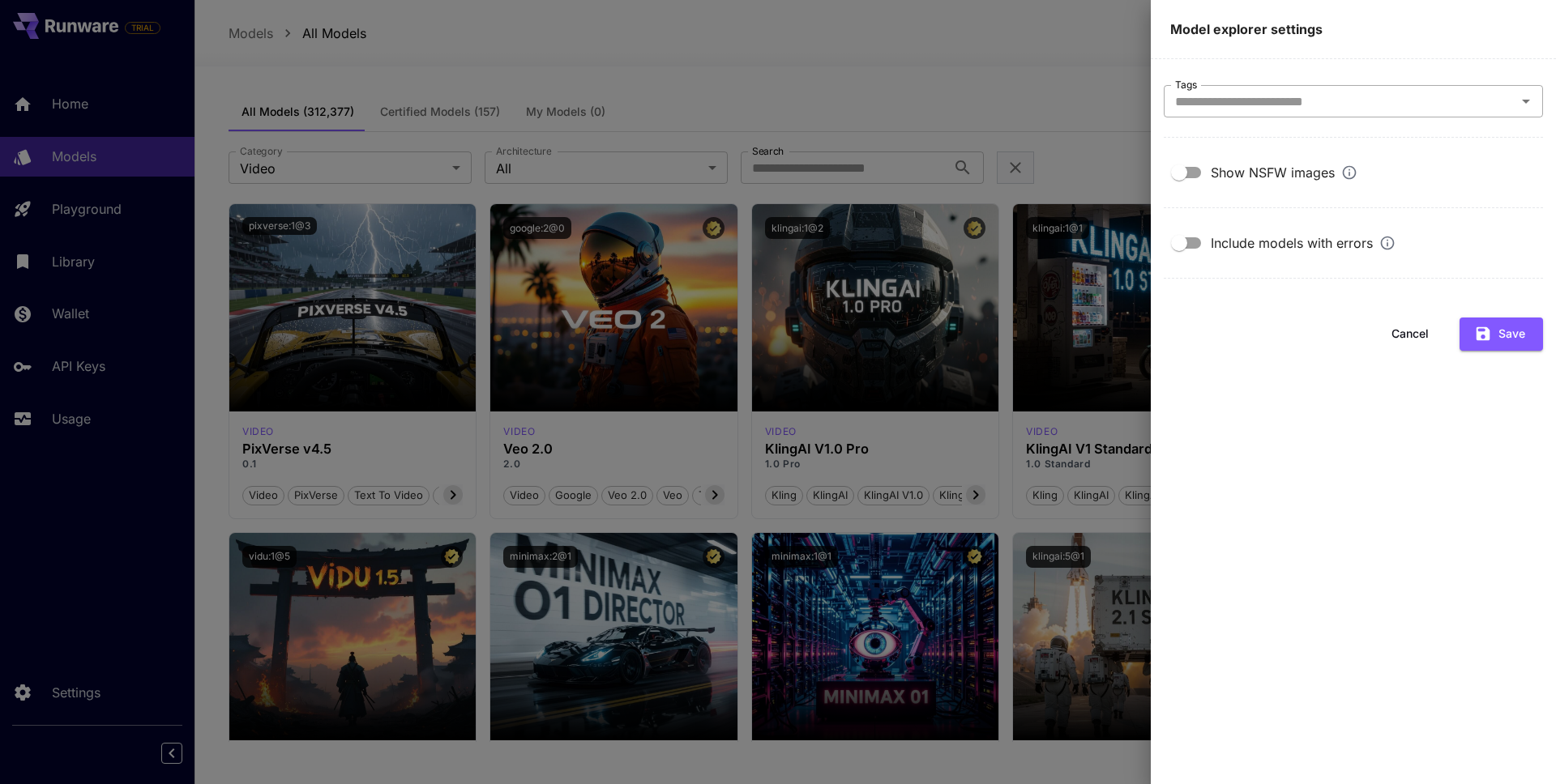 click on "Tags" at bounding box center [1353, 101] 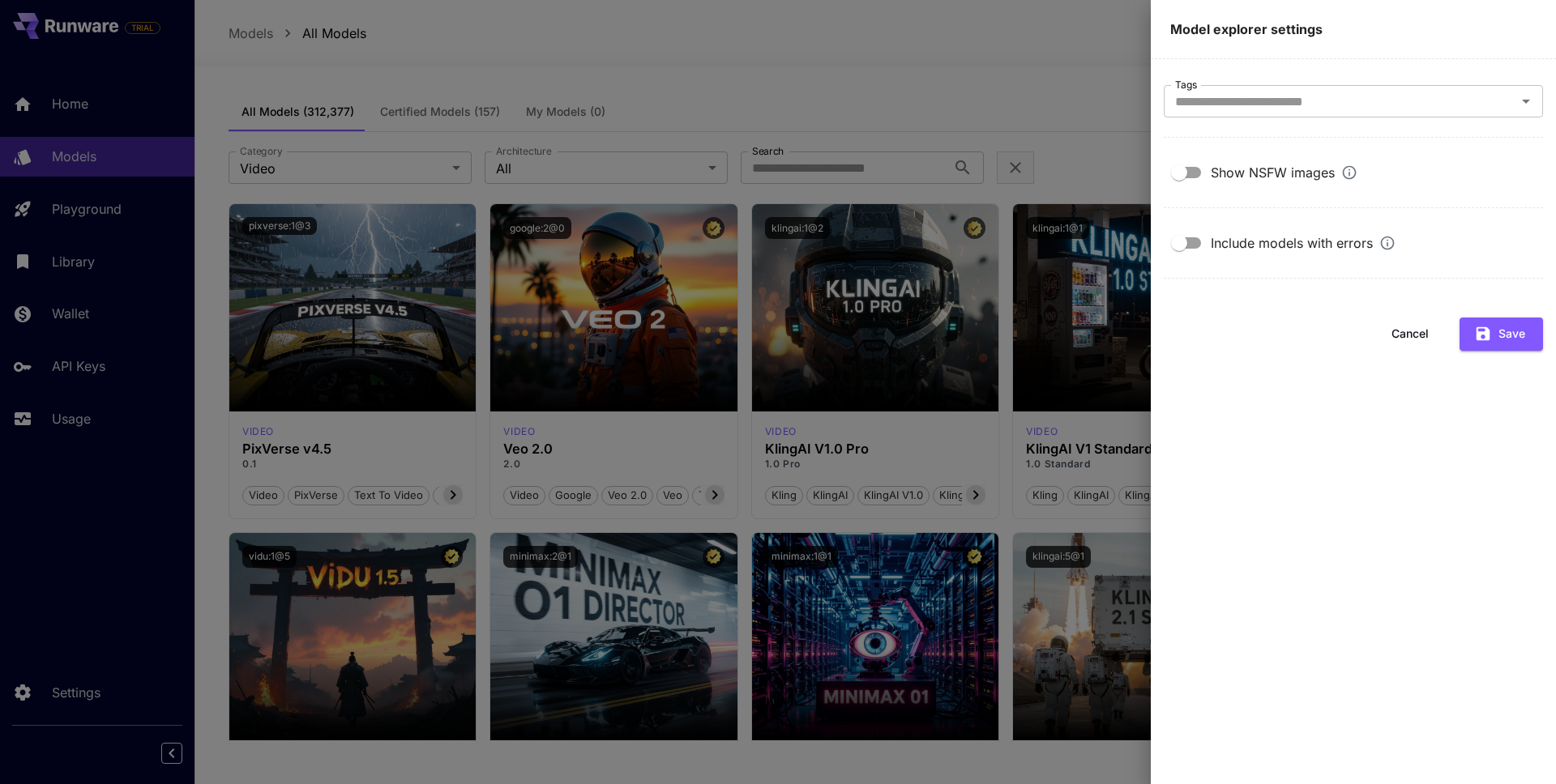 click at bounding box center [778, 392] 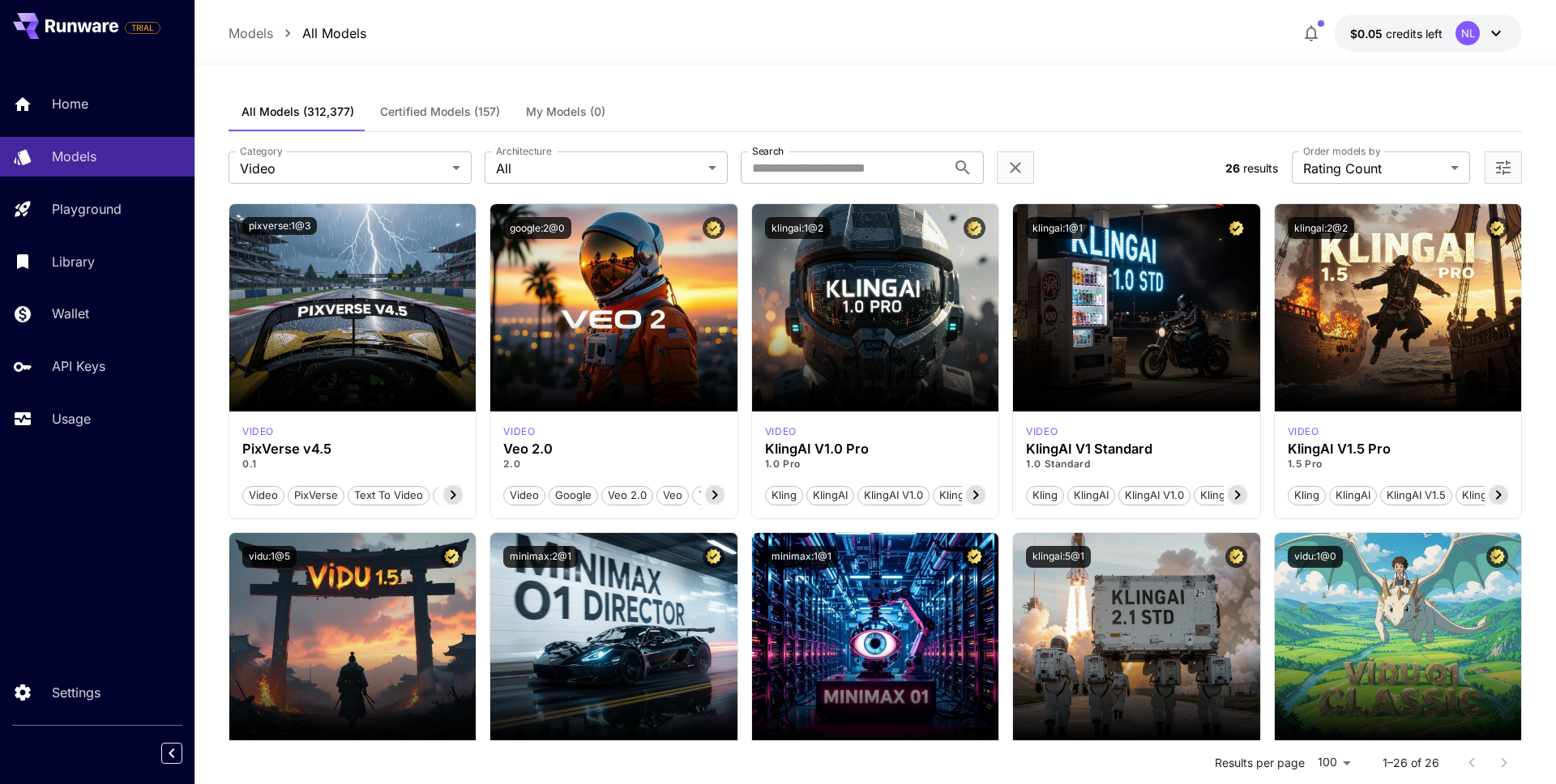 click on "Category Video ***** Category Architecture All *** Architecture Search Search" at bounding box center (720, 168) 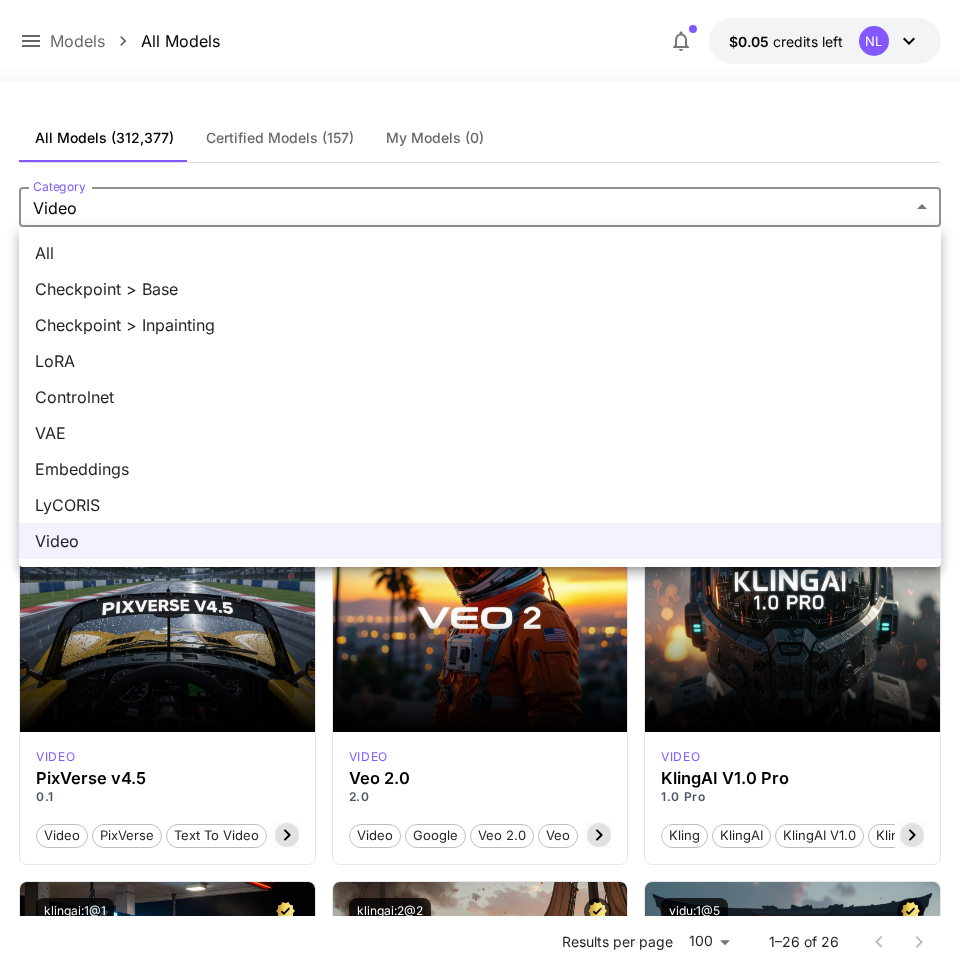 click on "**********" at bounding box center (480, 2317) 